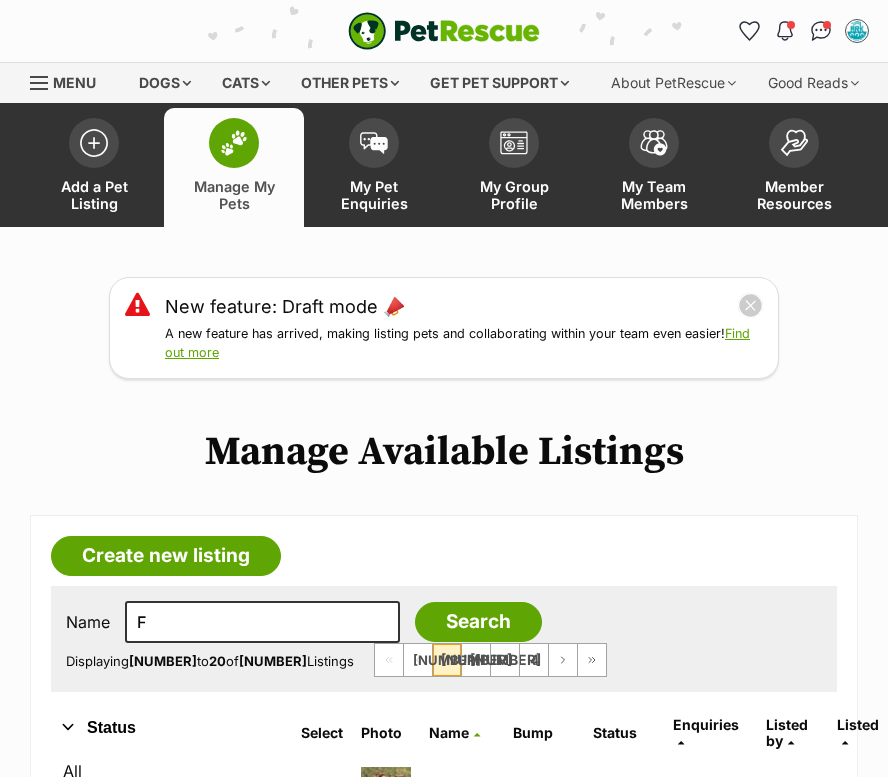 scroll, scrollTop: 0, scrollLeft: 0, axis: both 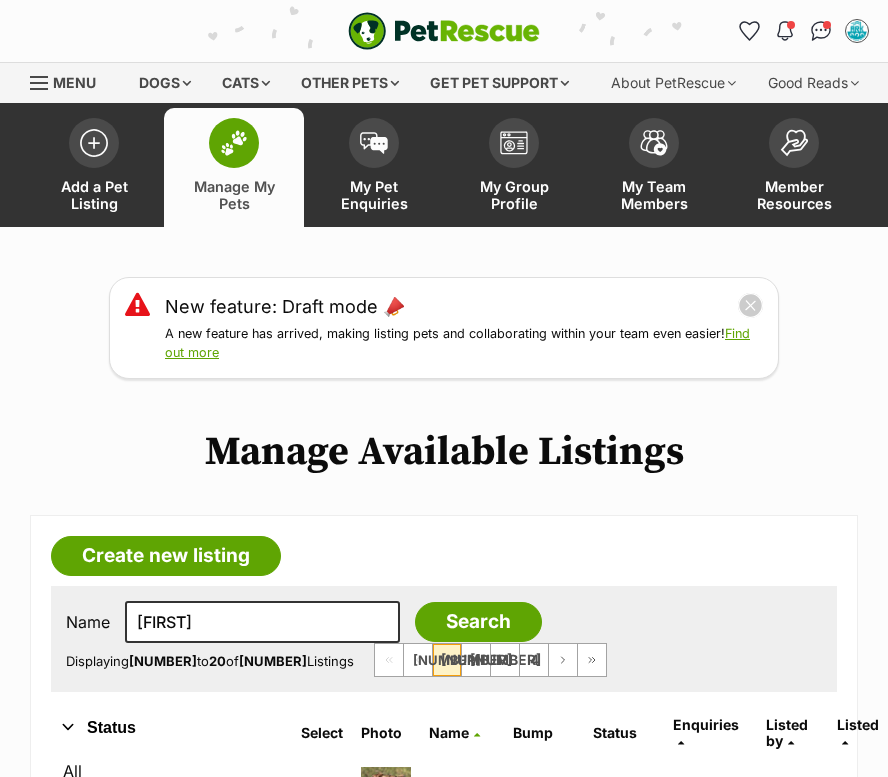 type on "[FIRST]" 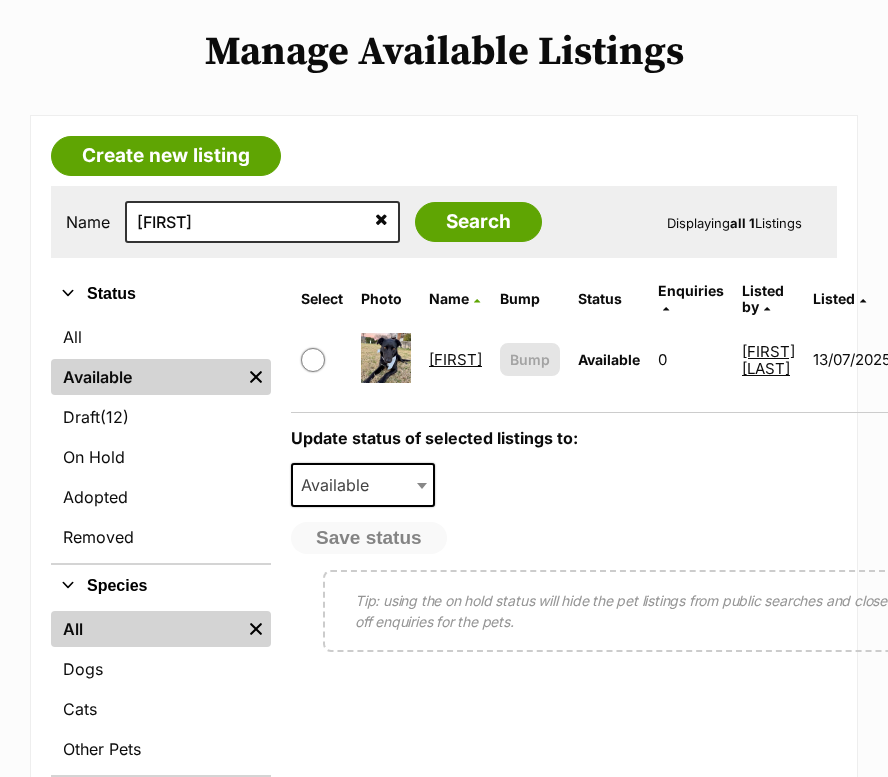 scroll, scrollTop: 400, scrollLeft: 0, axis: vertical 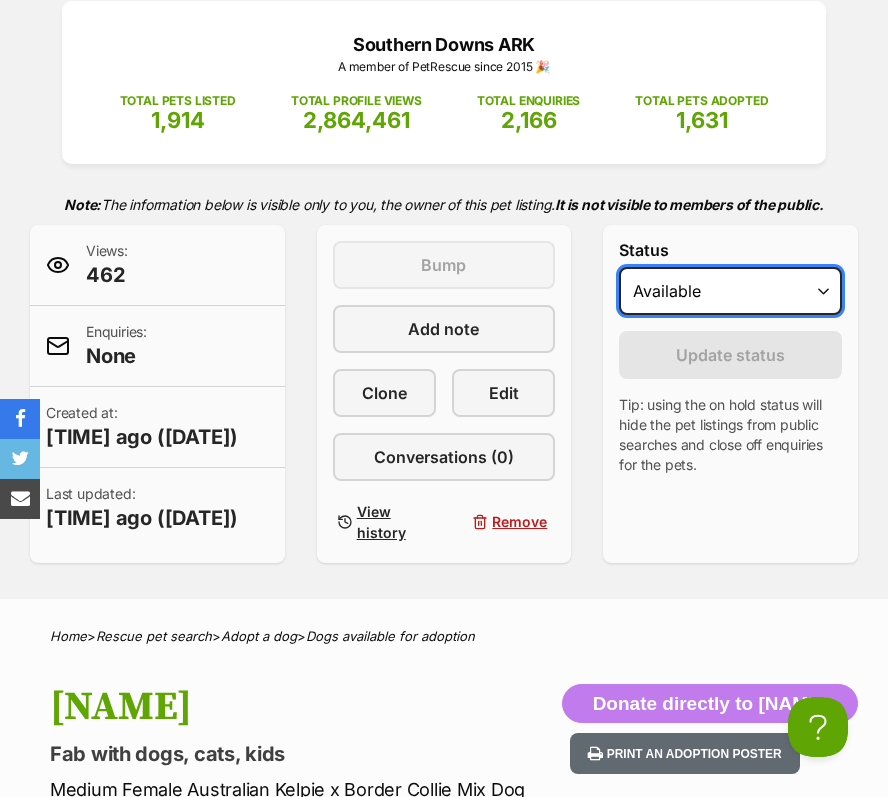 click on "Draft
Available
On hold
Adopted" at bounding box center (730, 291) 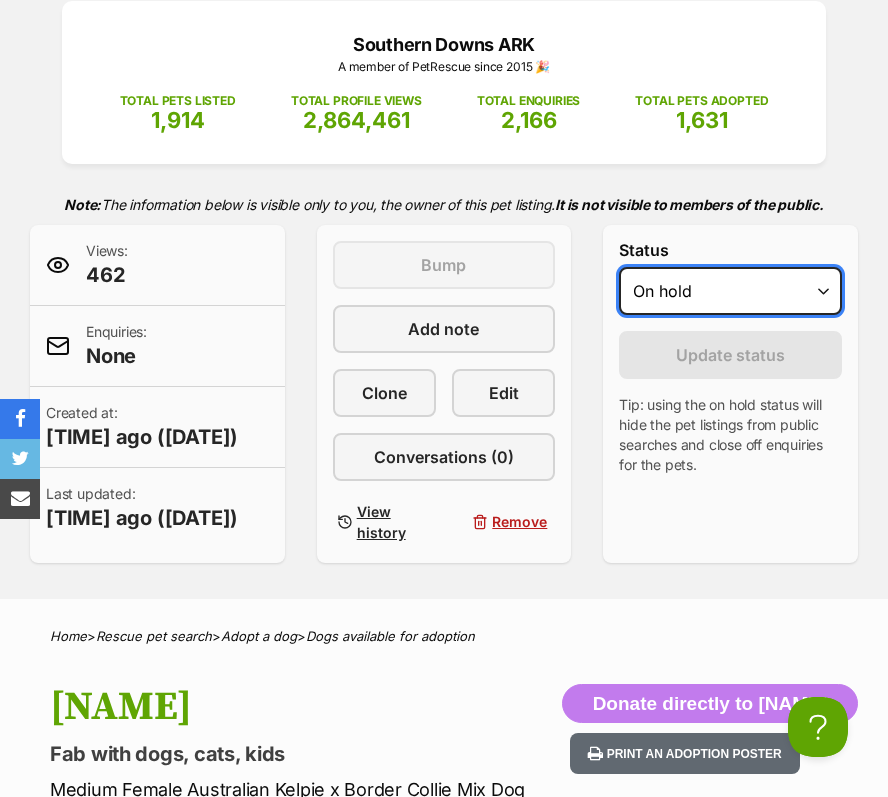click on "Draft
Available
On hold
Adopted" at bounding box center (730, 291) 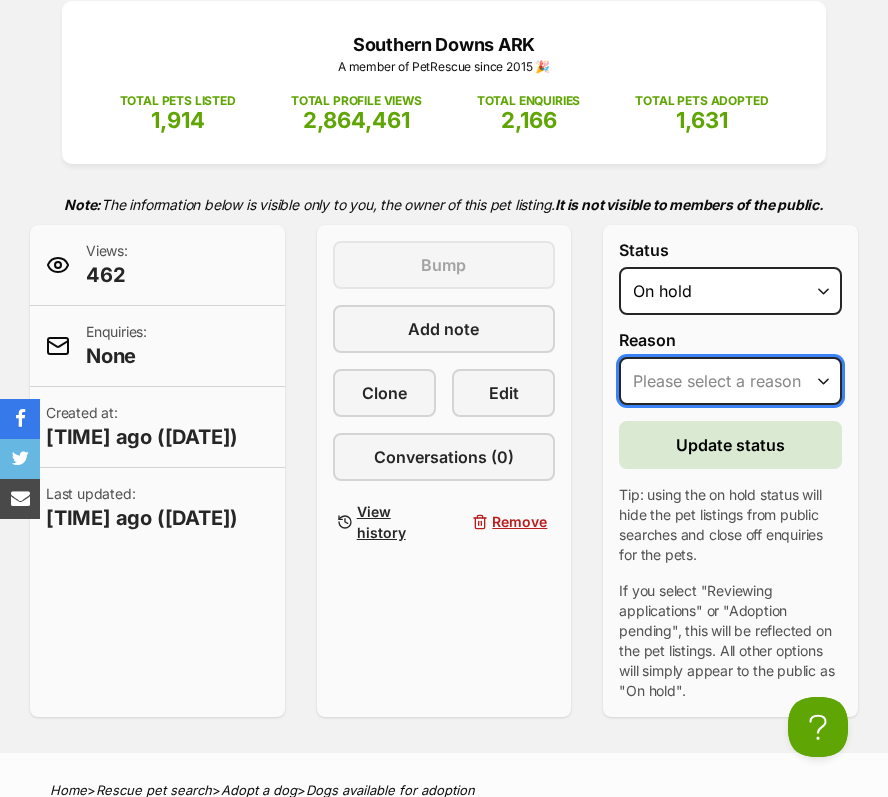 click on "Please select a reason
Medical reasons
Reviewing applications
Adoption pending
Other" at bounding box center (730, 381) 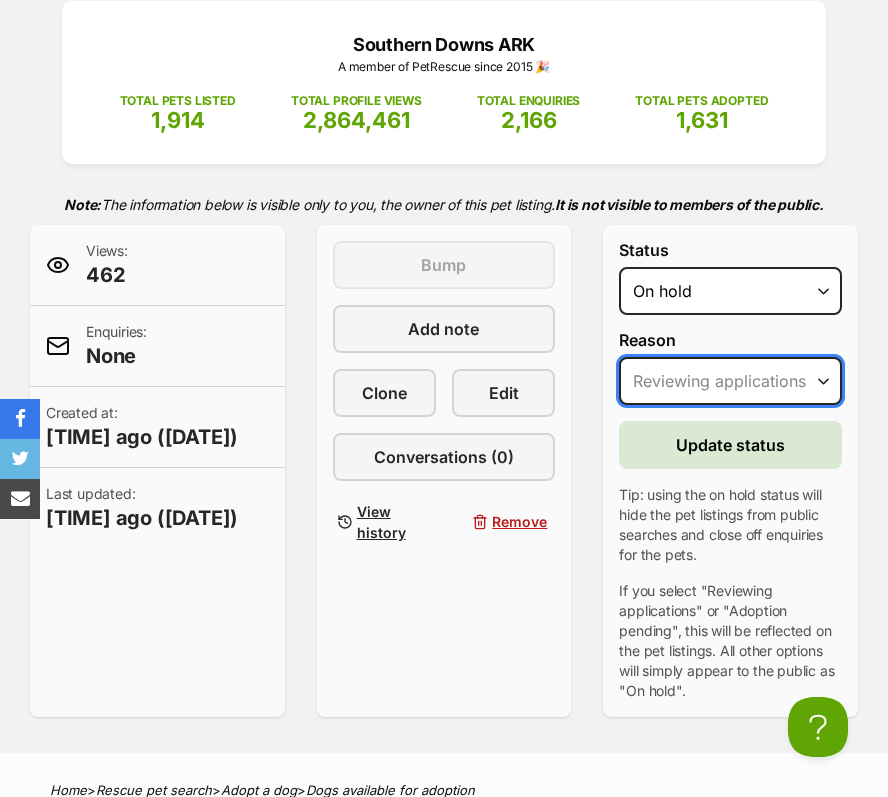 click on "Please select a reason
Medical reasons
Reviewing applications
Adoption pending
Other" at bounding box center (730, 381) 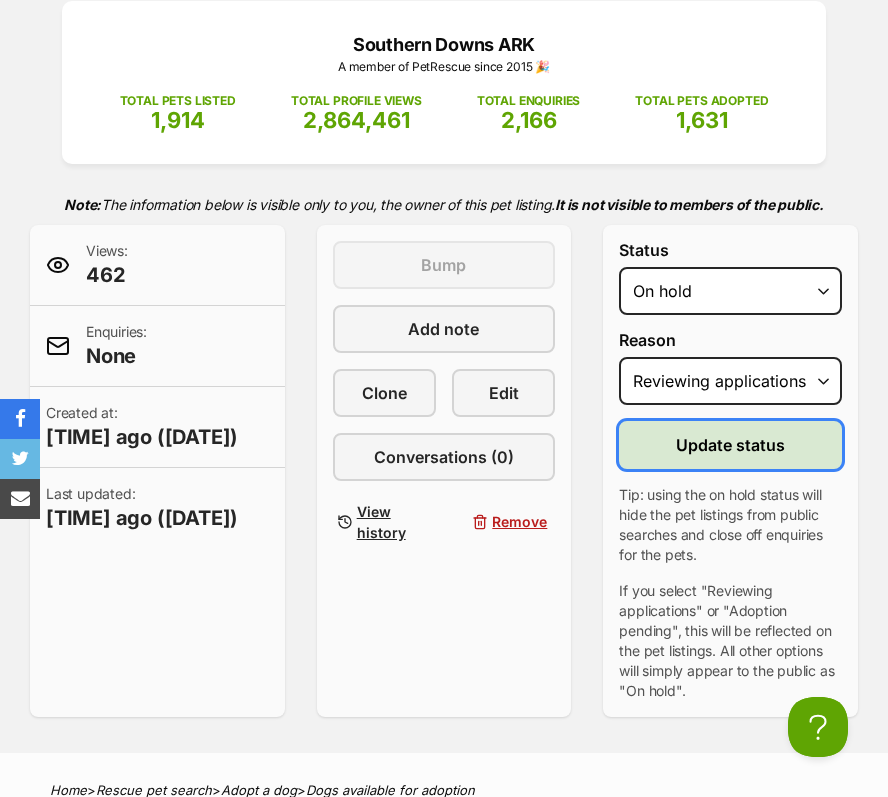 click on "Update status" at bounding box center [730, 445] 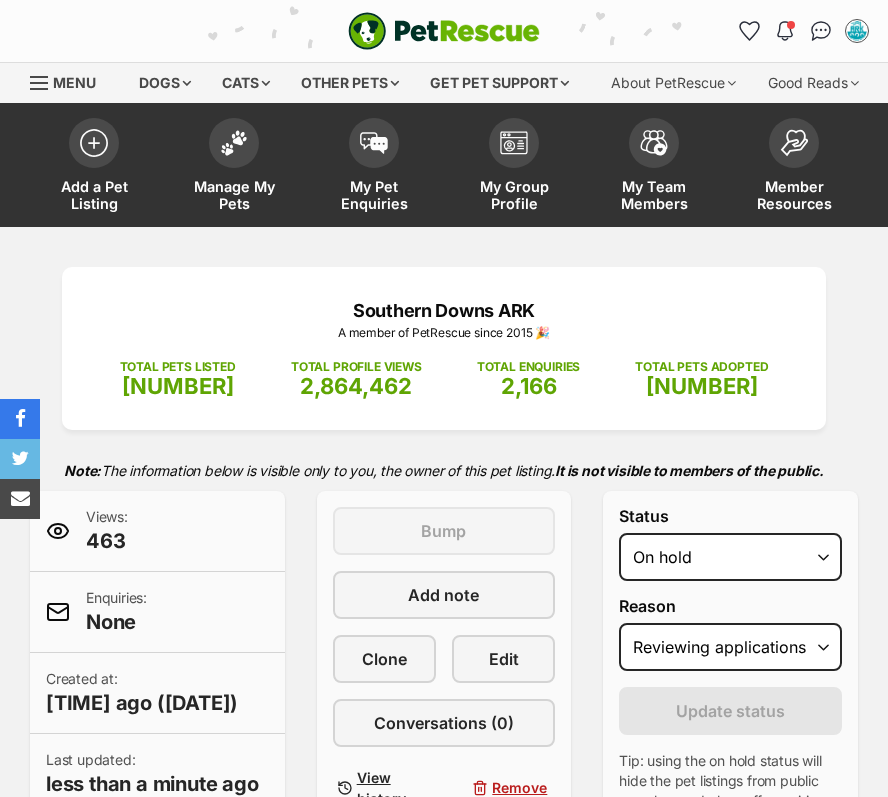 select on "reviewing_applications" 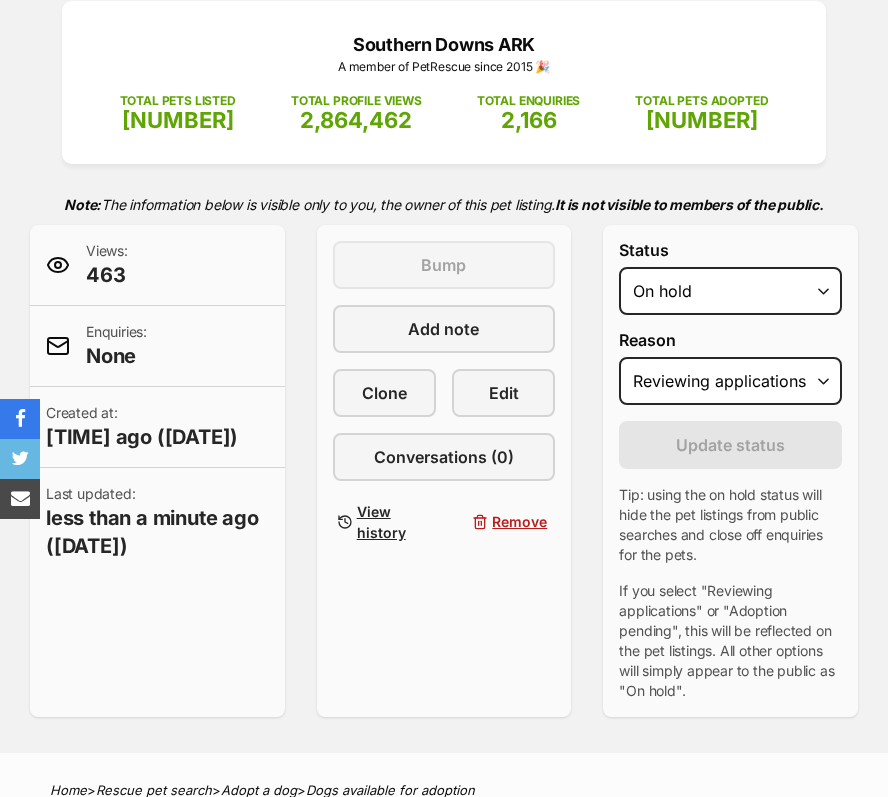 scroll, scrollTop: 0, scrollLeft: 0, axis: both 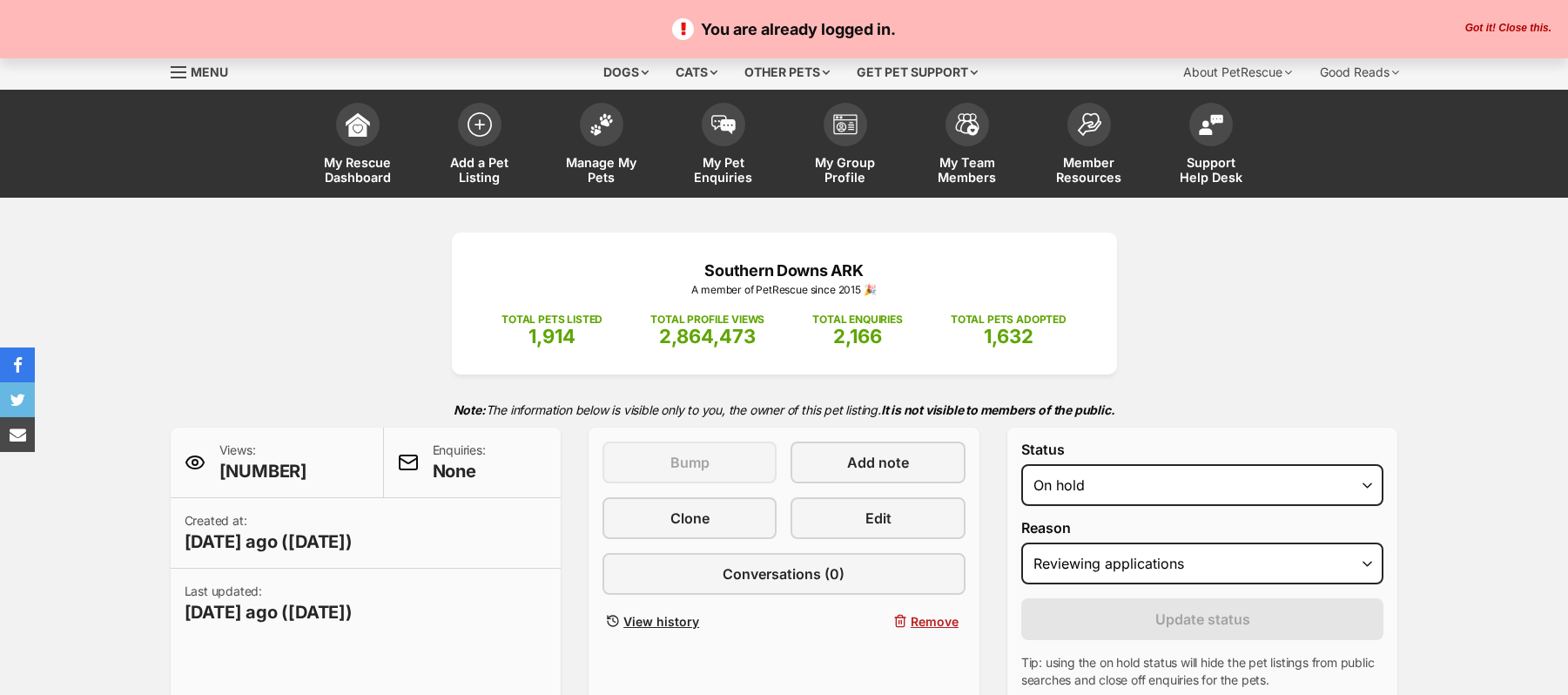 select on "reviewing_applications" 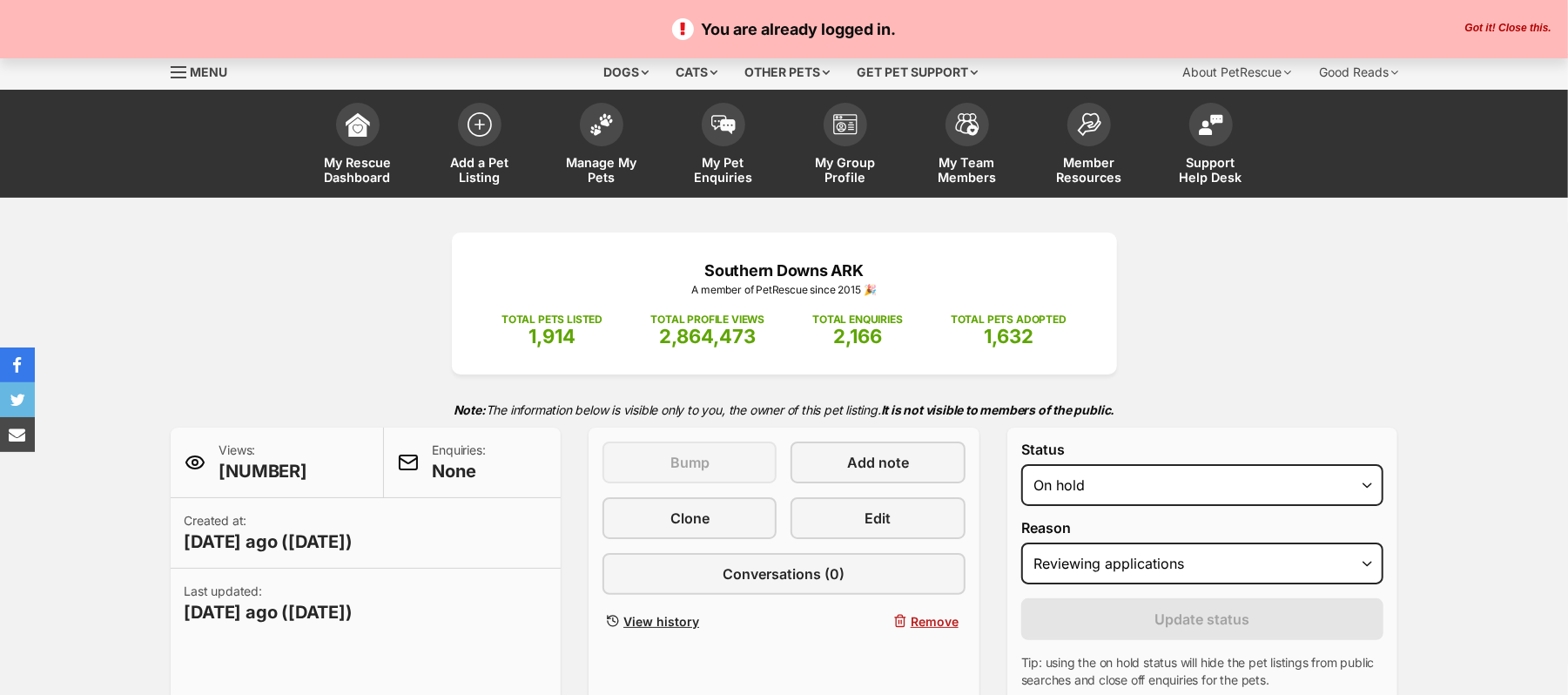 scroll, scrollTop: 0, scrollLeft: 0, axis: both 